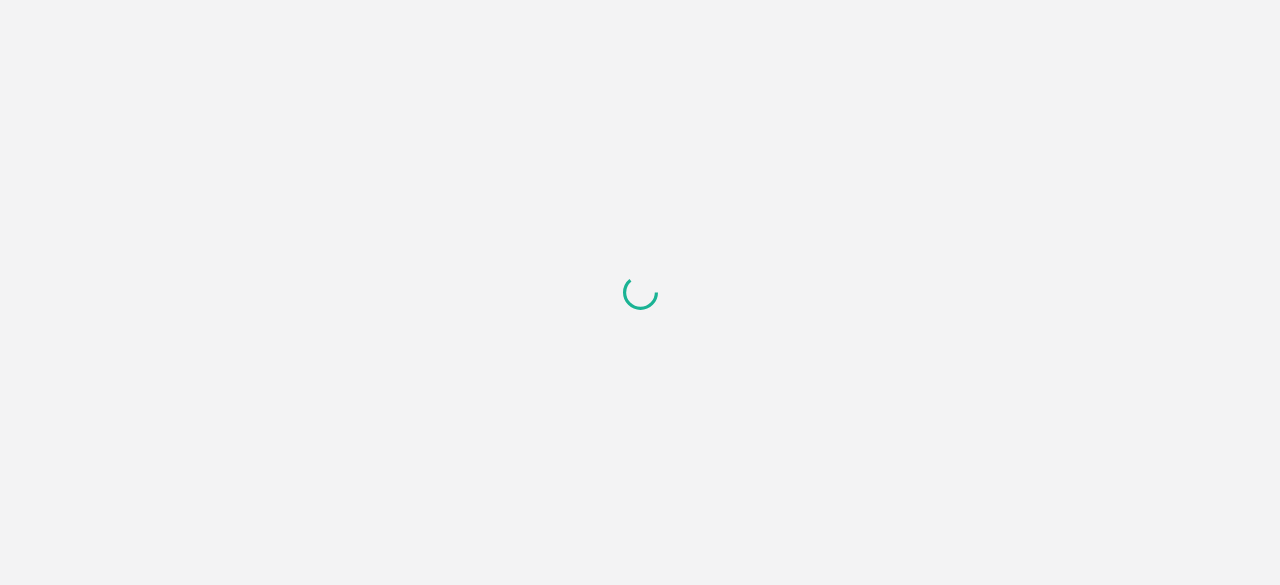 scroll, scrollTop: 0, scrollLeft: 0, axis: both 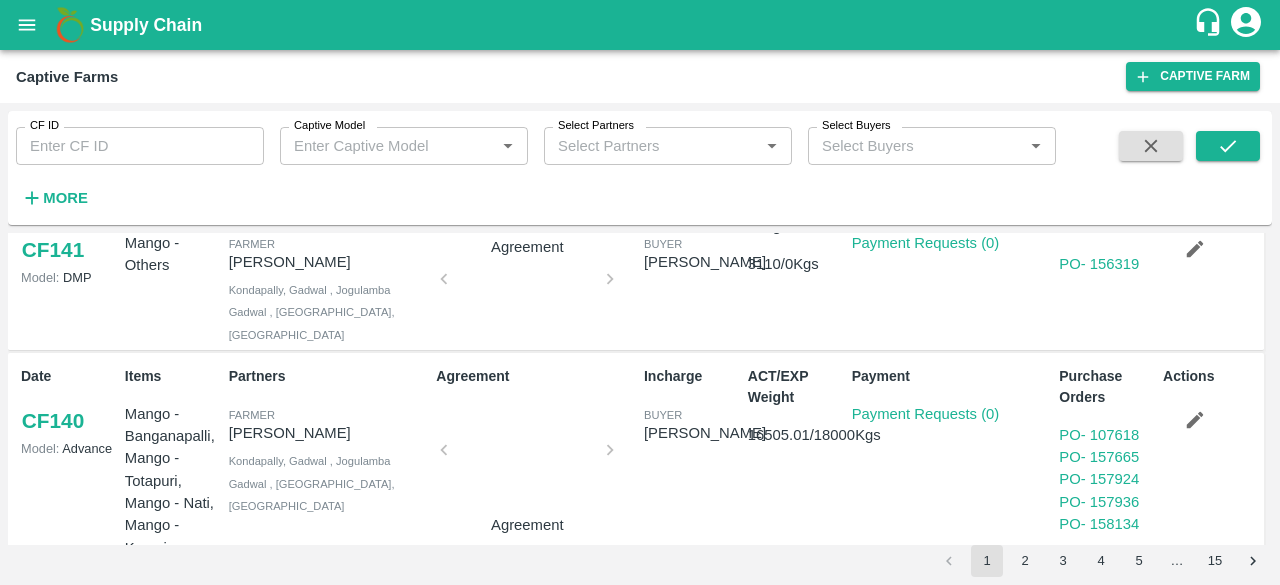 click on "Captive Farms" 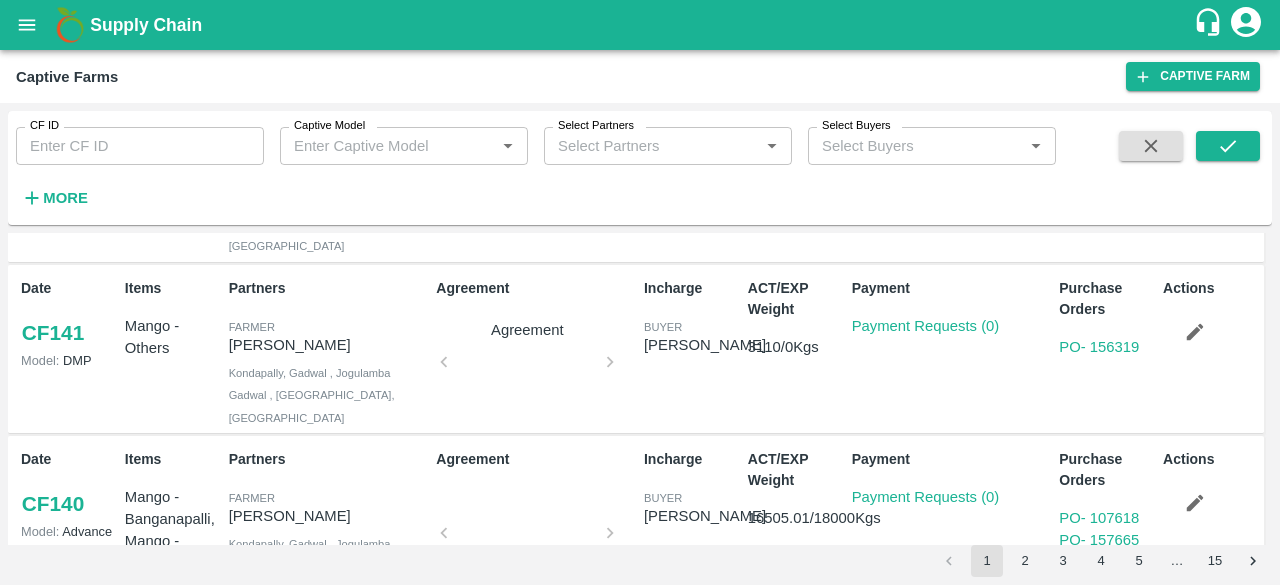 scroll, scrollTop: 822, scrollLeft: 0, axis: vertical 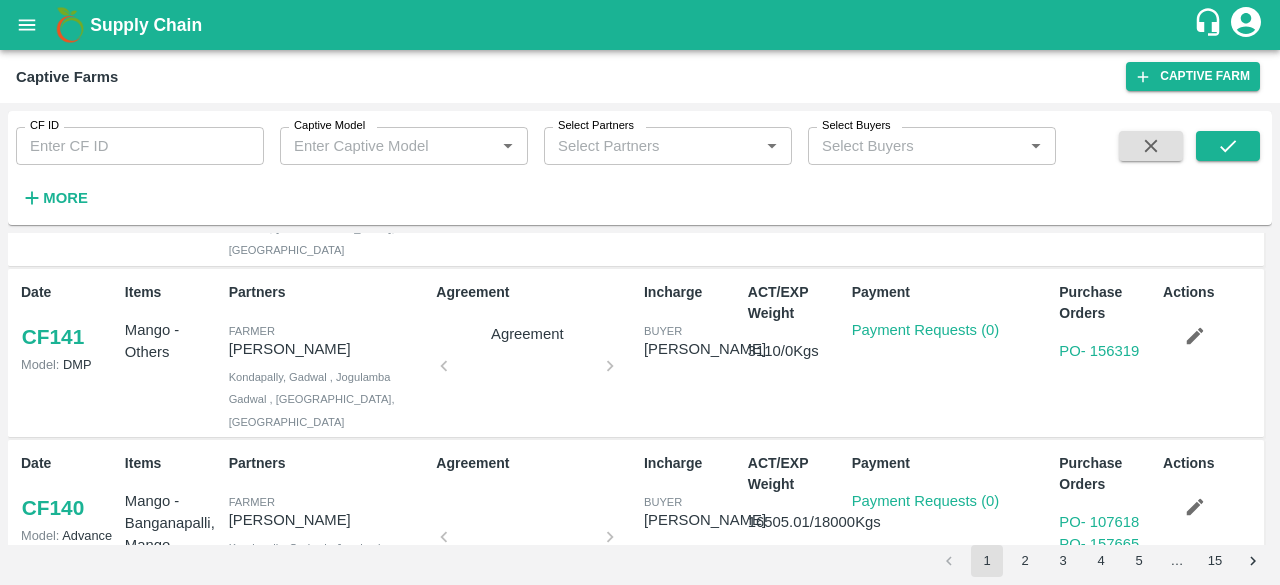 click on "More" at bounding box center [65, 198] 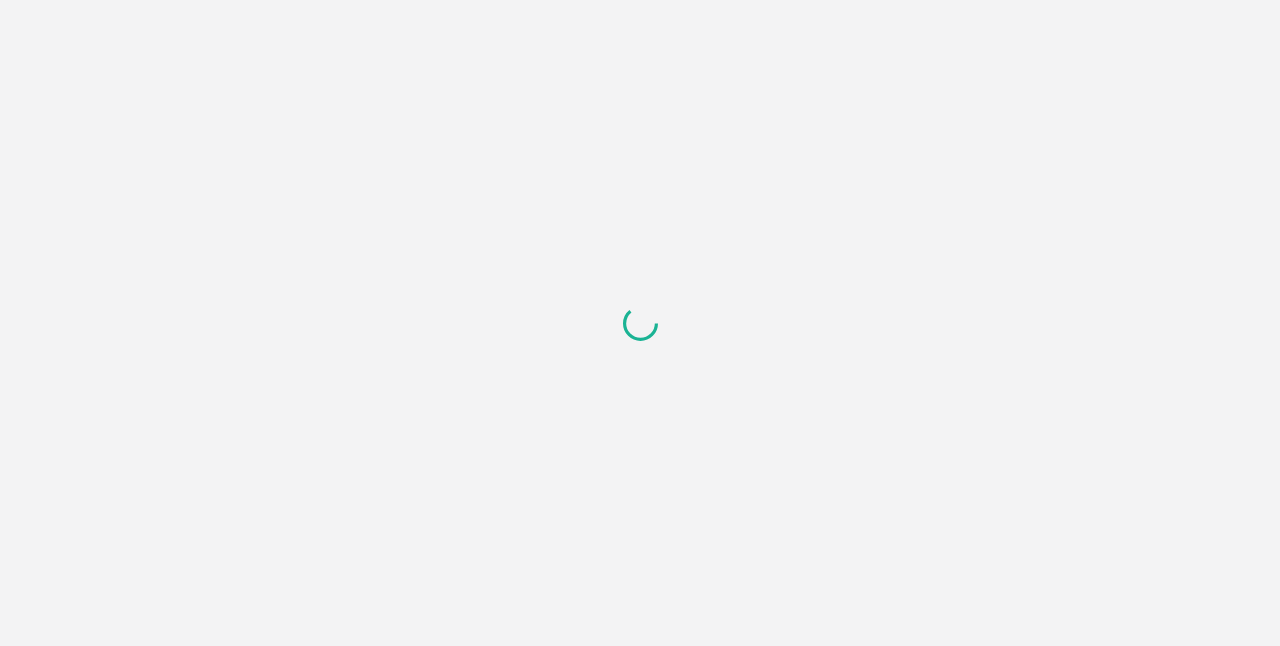 scroll, scrollTop: 0, scrollLeft: 0, axis: both 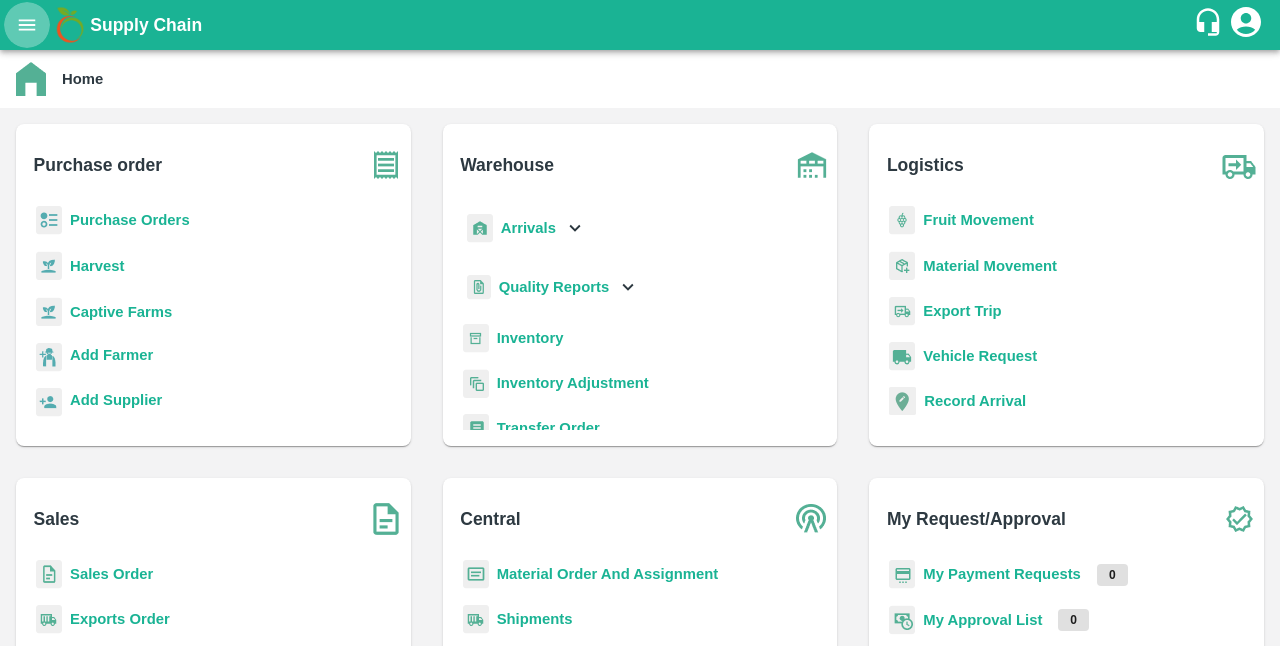 click 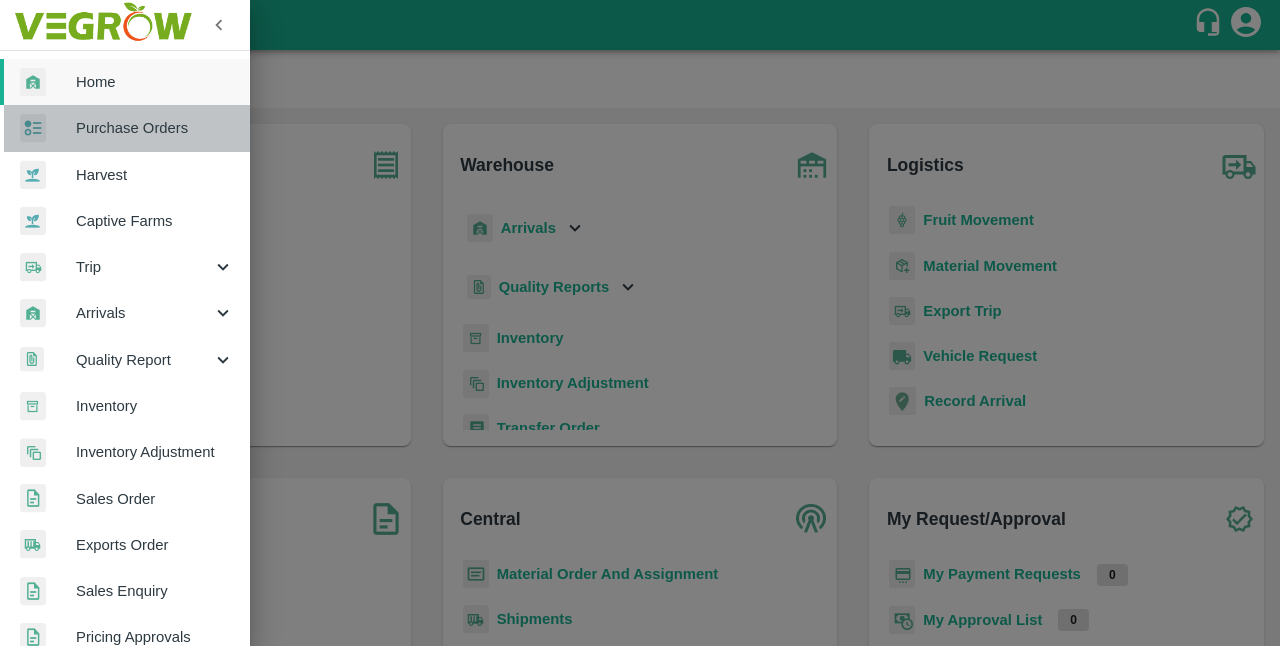 click on "Purchase Orders" at bounding box center [155, 128] 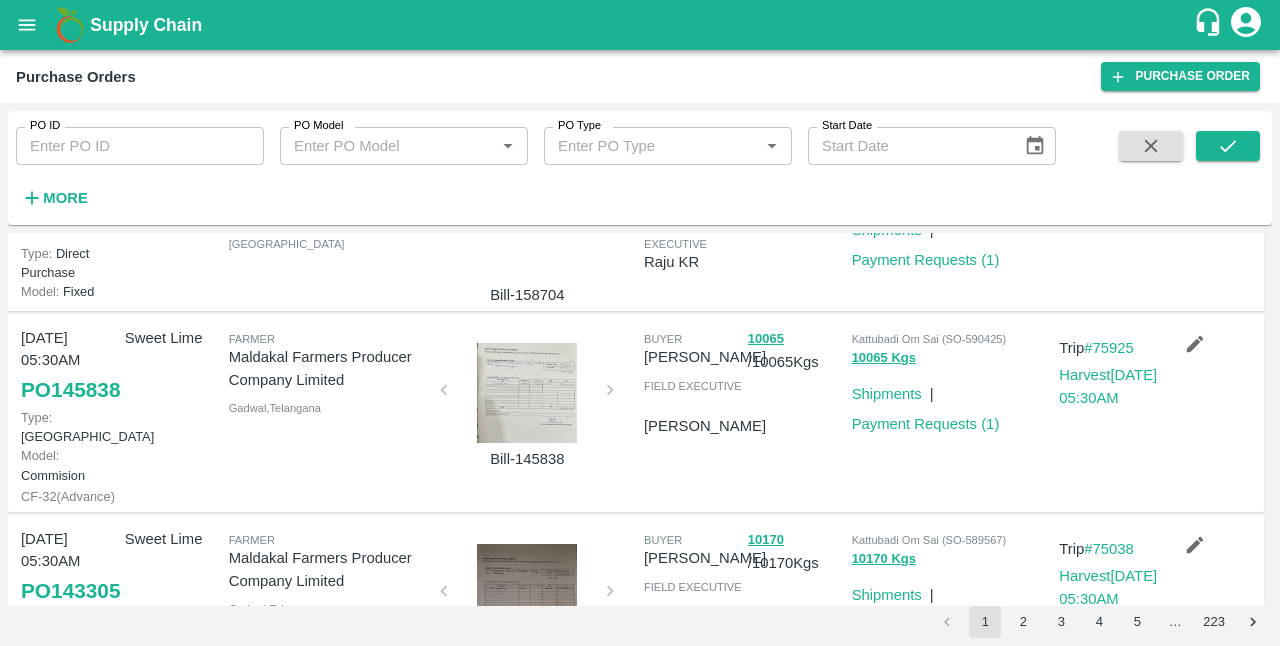 scroll, scrollTop: 464, scrollLeft: 0, axis: vertical 